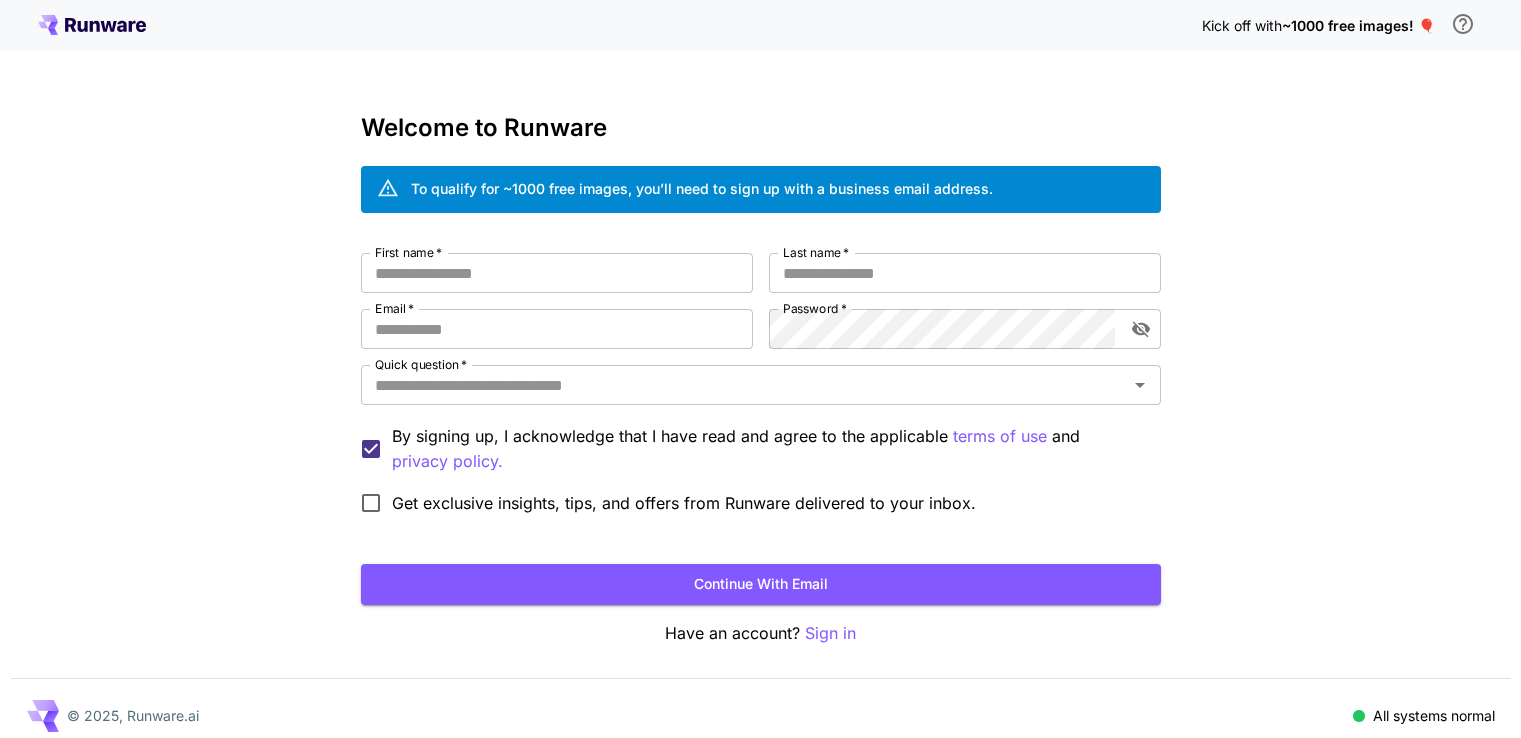 scroll, scrollTop: 0, scrollLeft: 0, axis: both 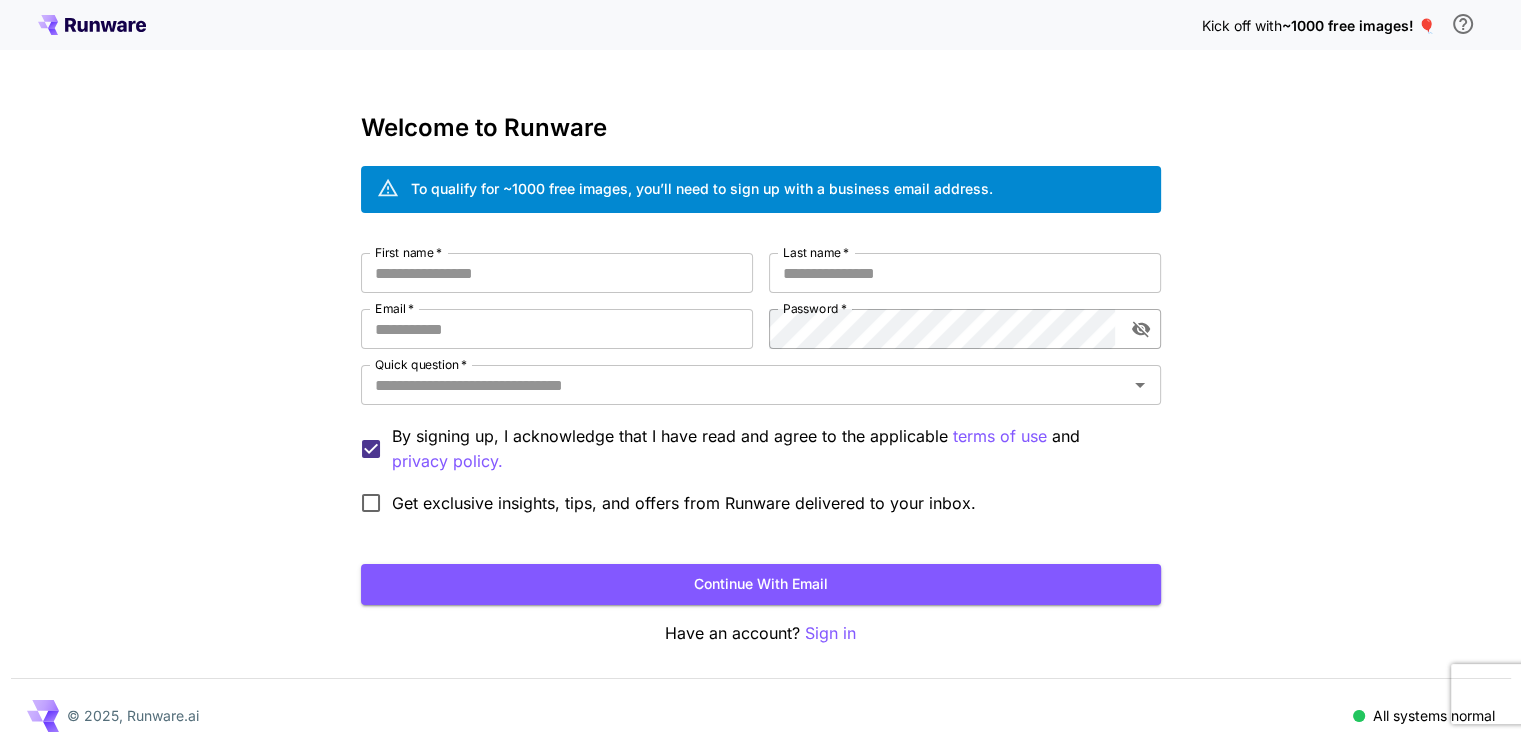 type on "**********" 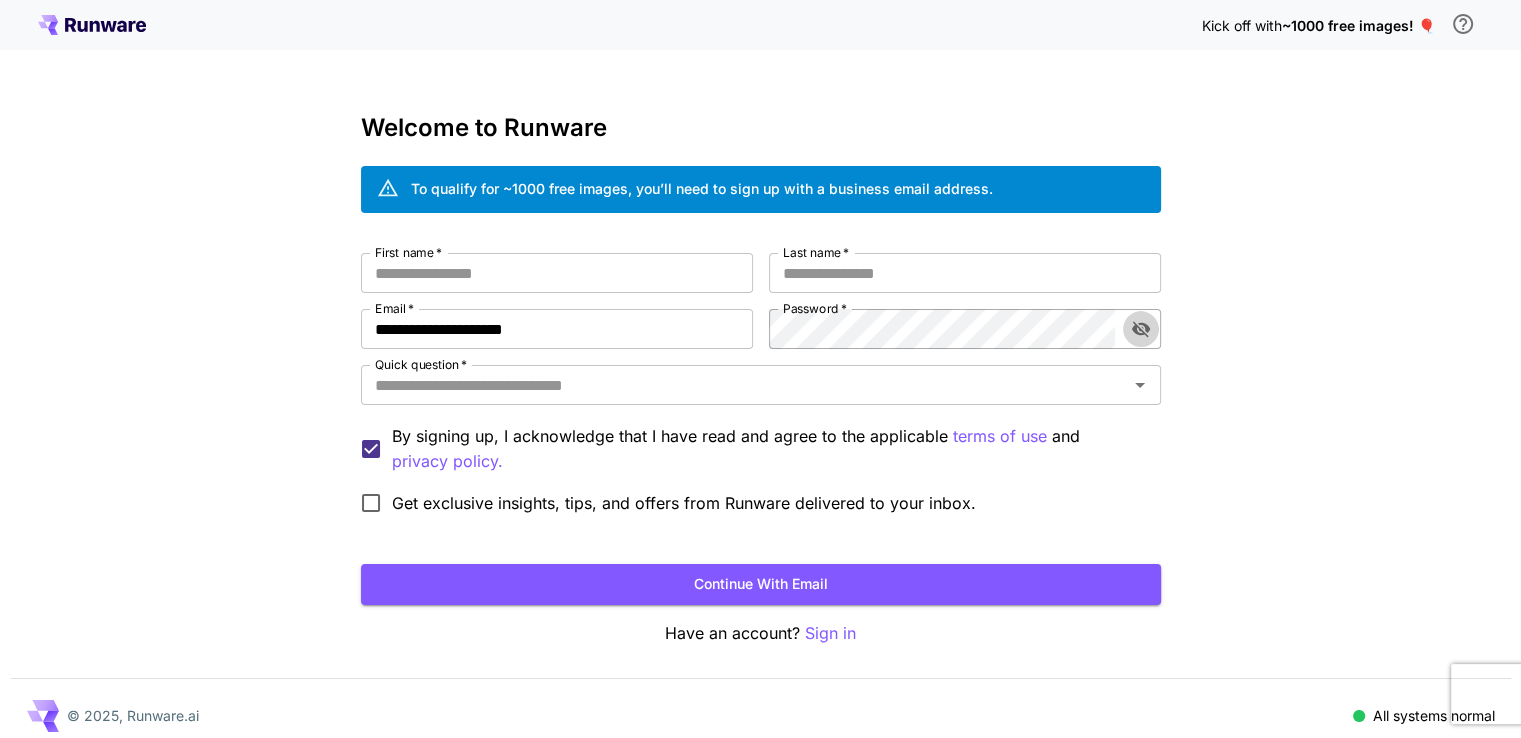 click 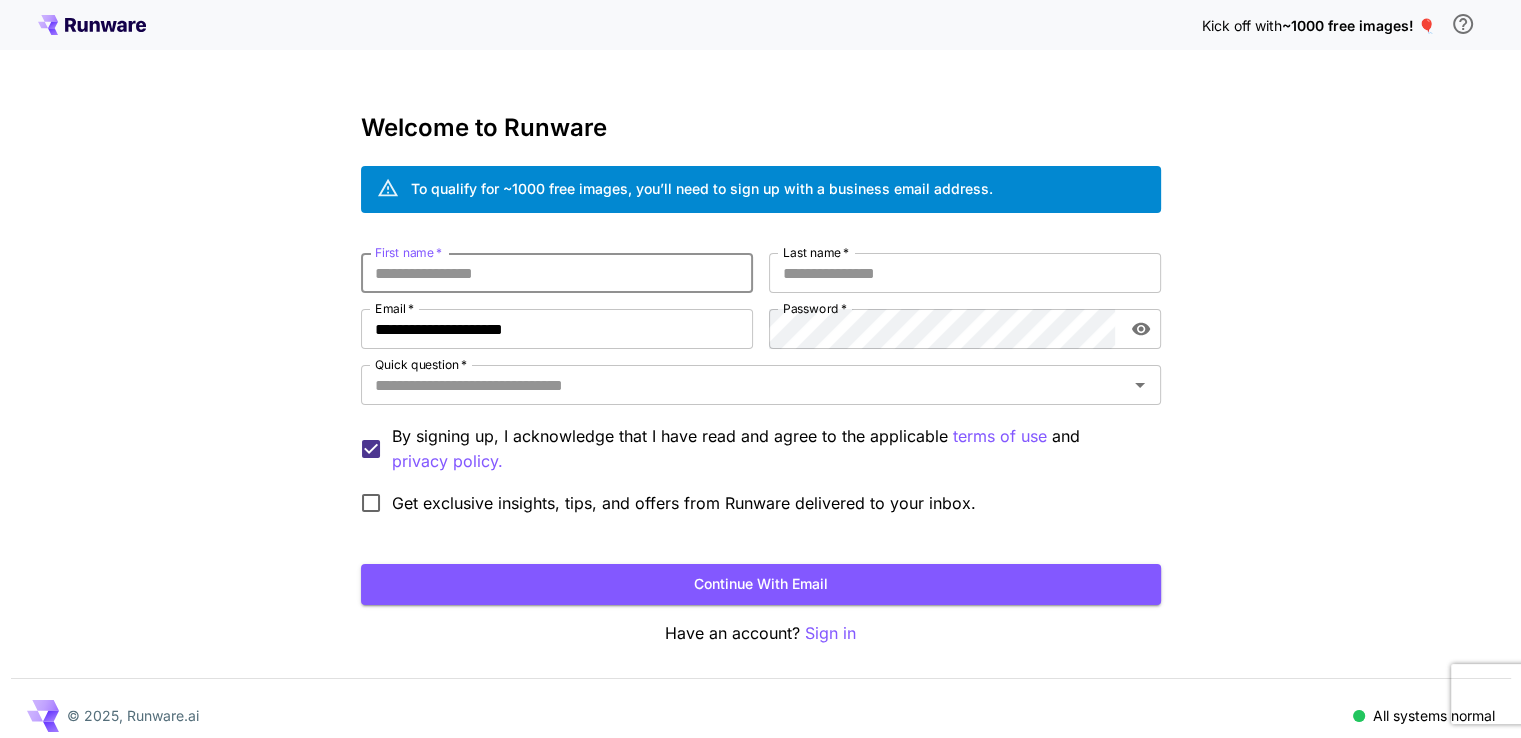 click on "First name   *" at bounding box center [557, 273] 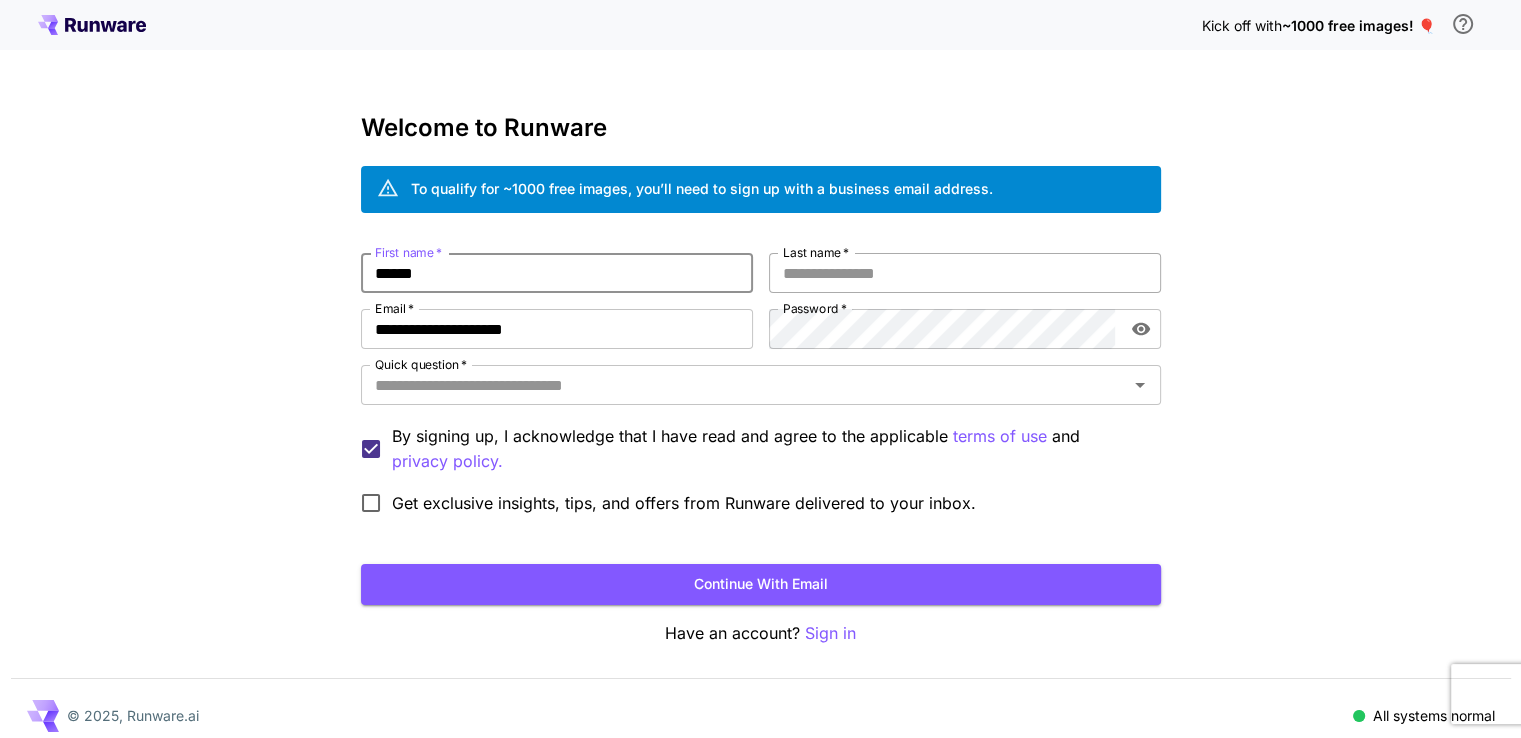 type on "******" 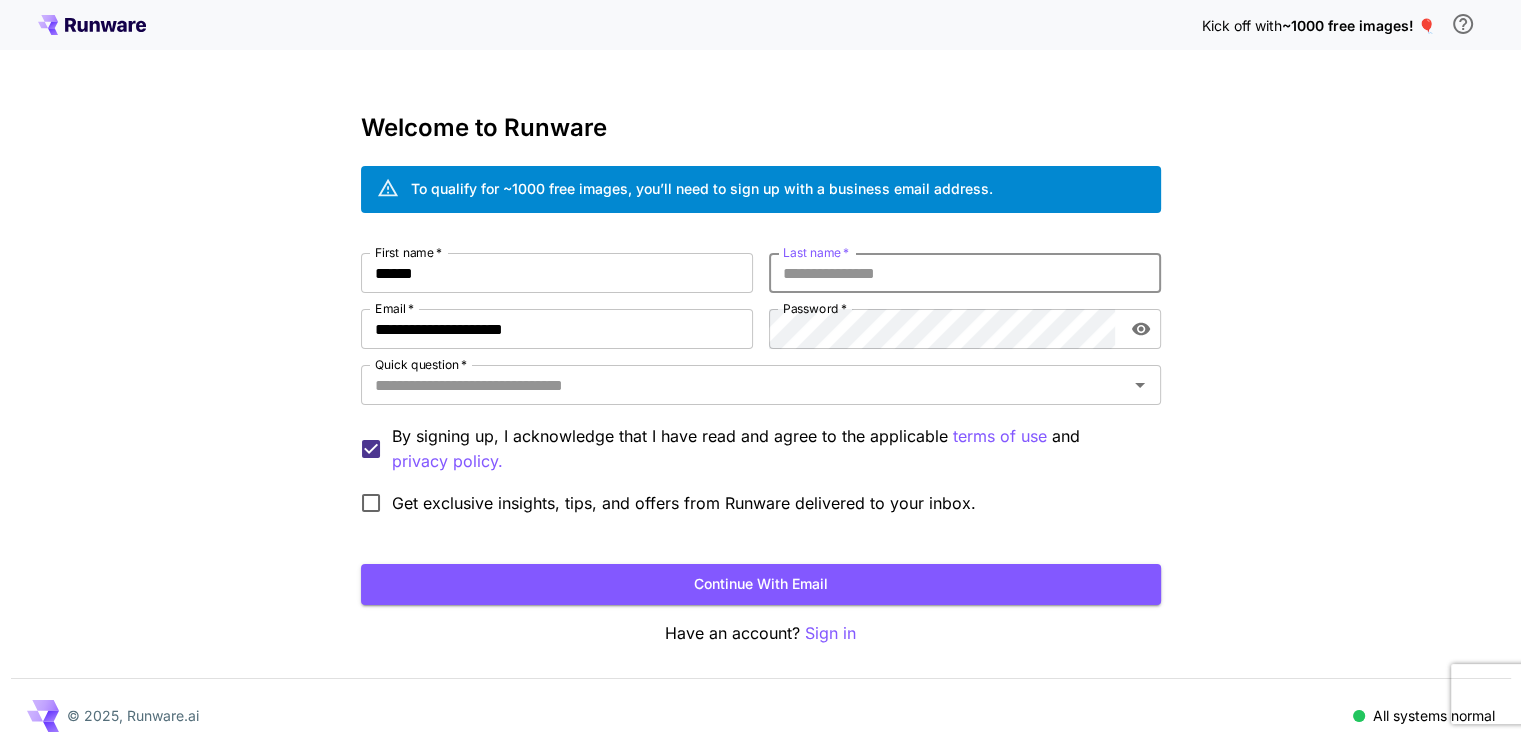 click on "Last name   *" at bounding box center [965, 273] 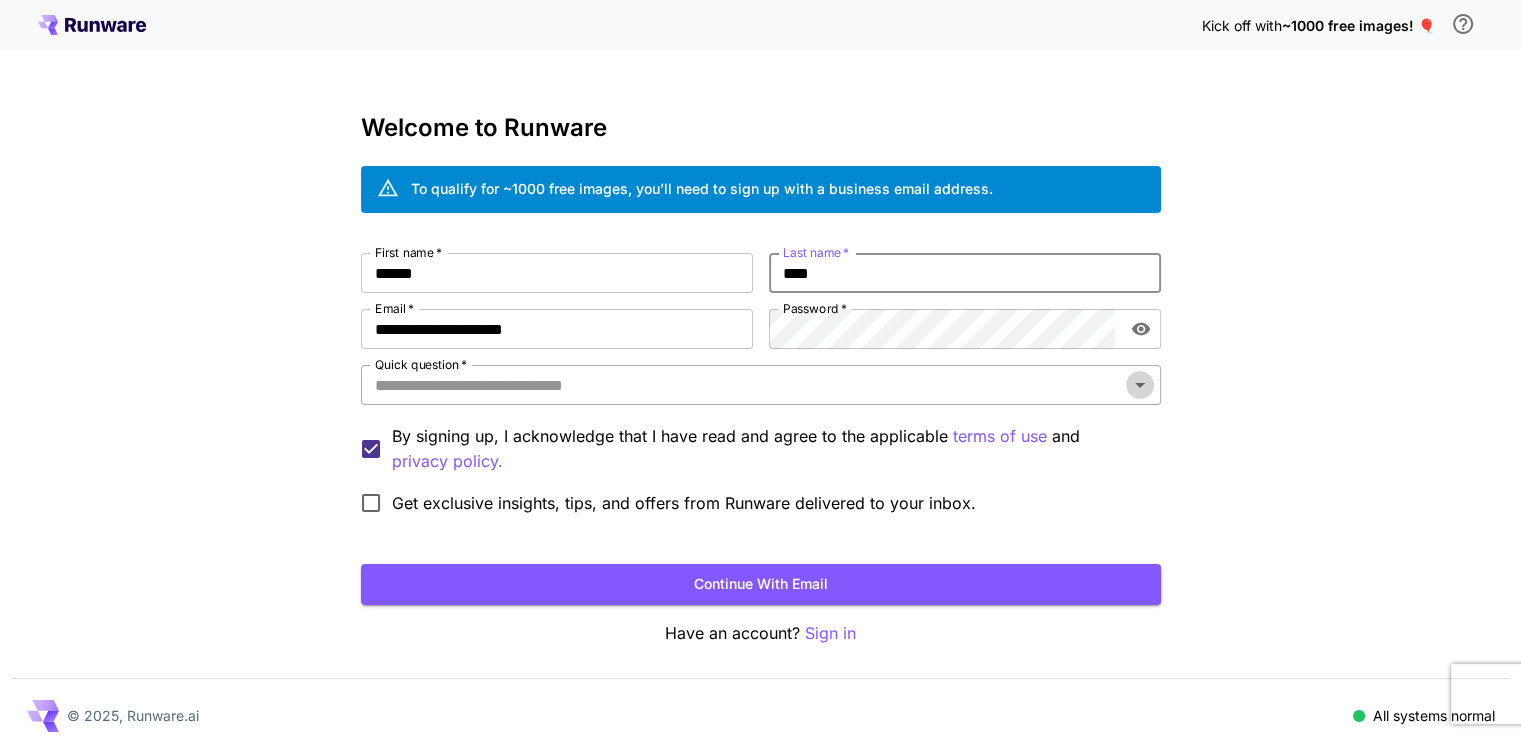 click 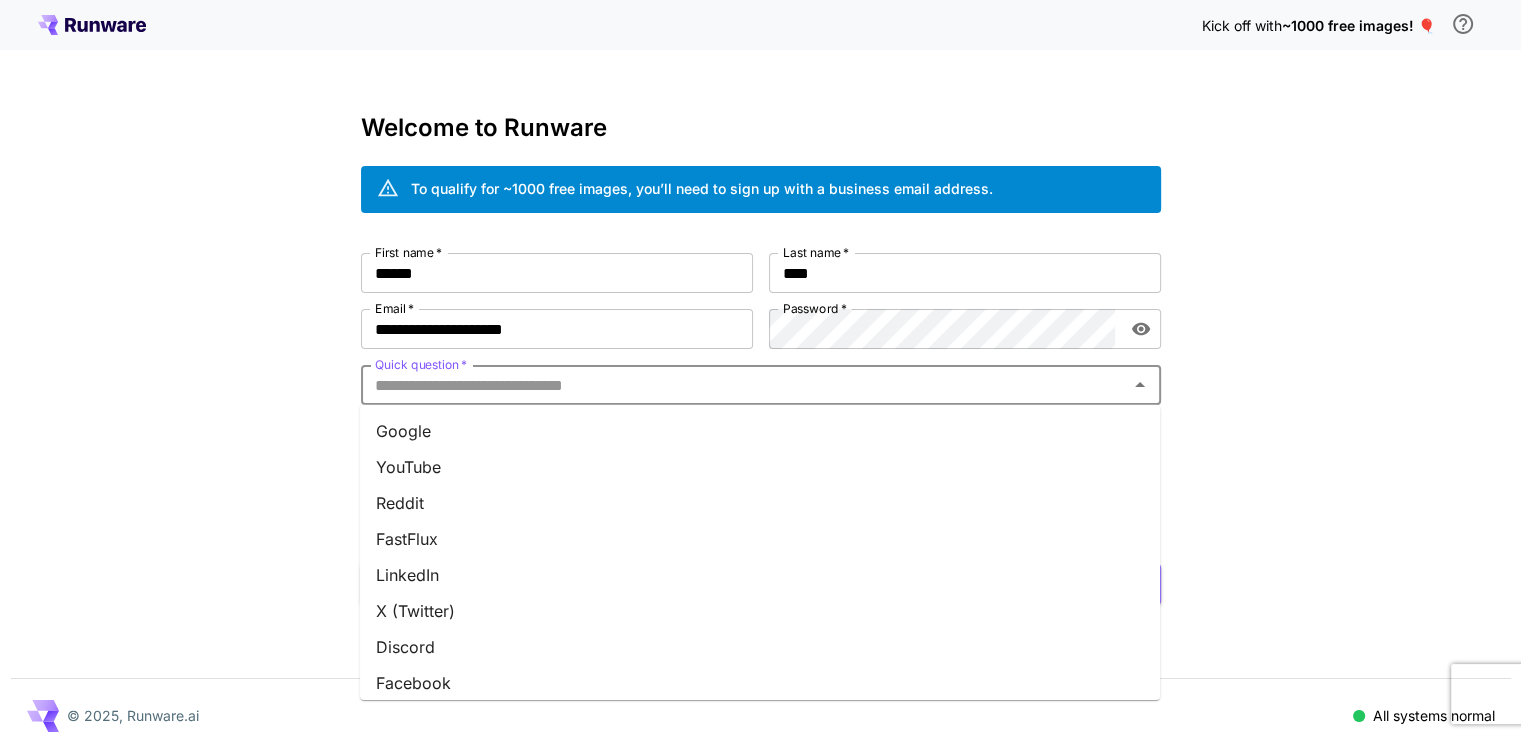 click on "YouTube" at bounding box center [760, 467] 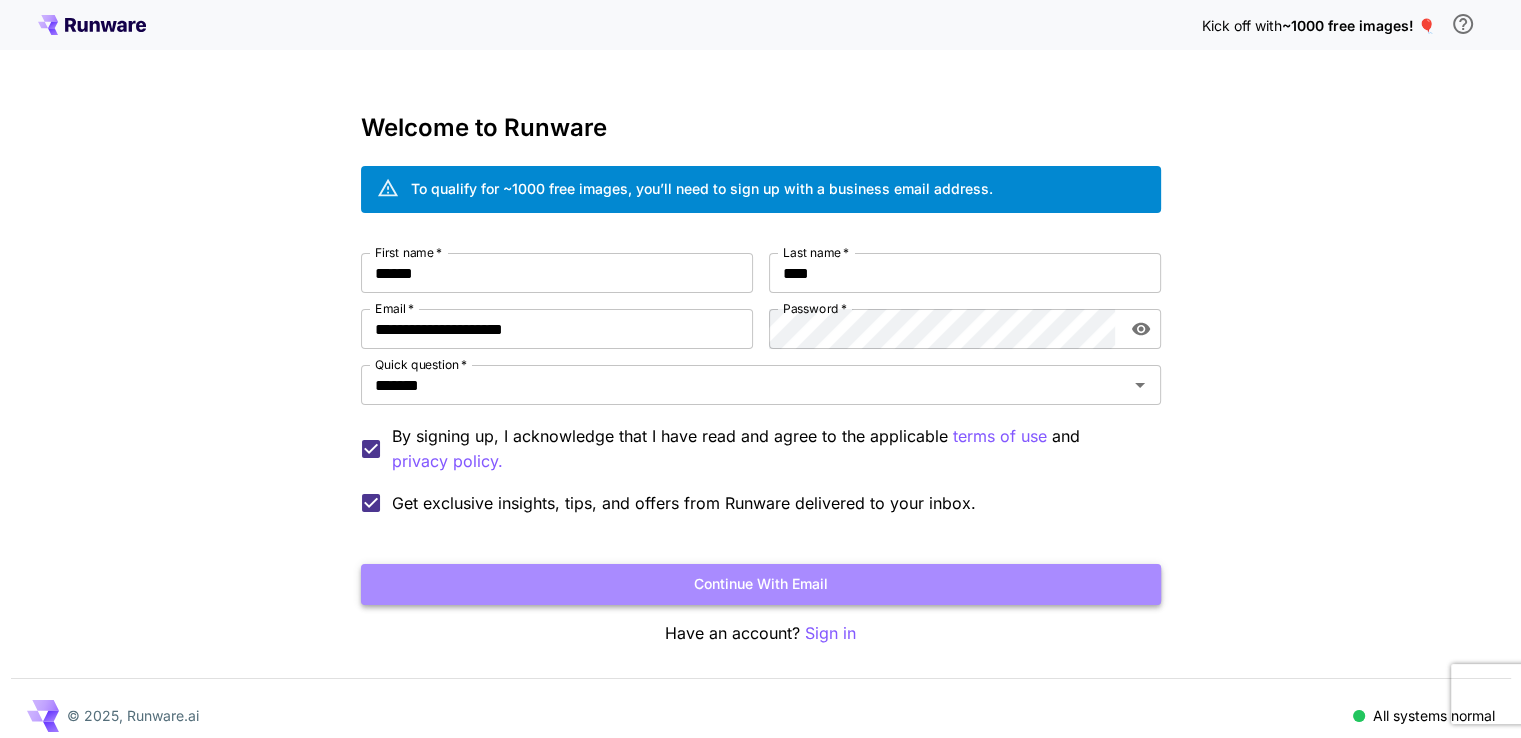 click on "Continue with email" at bounding box center [761, 584] 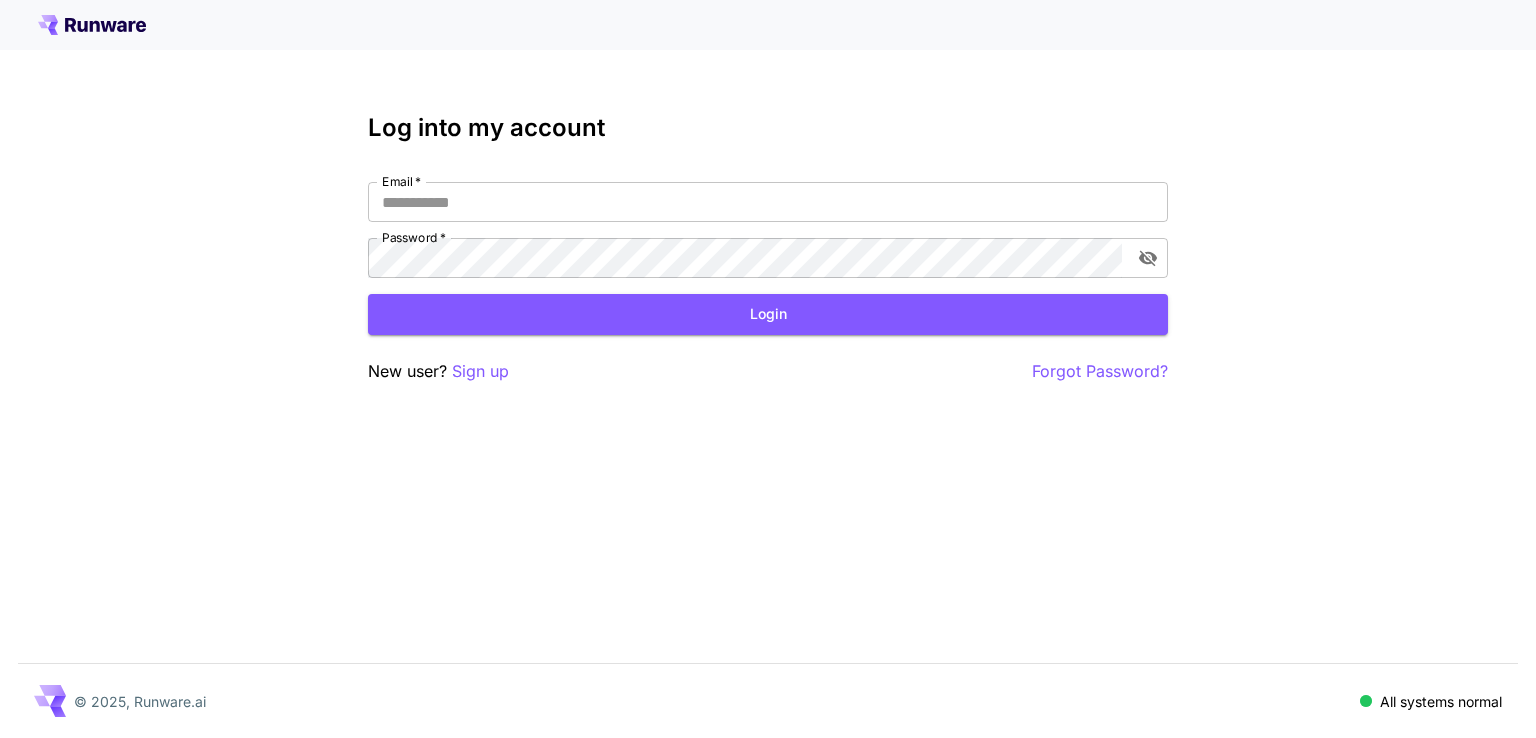 scroll, scrollTop: 0, scrollLeft: 0, axis: both 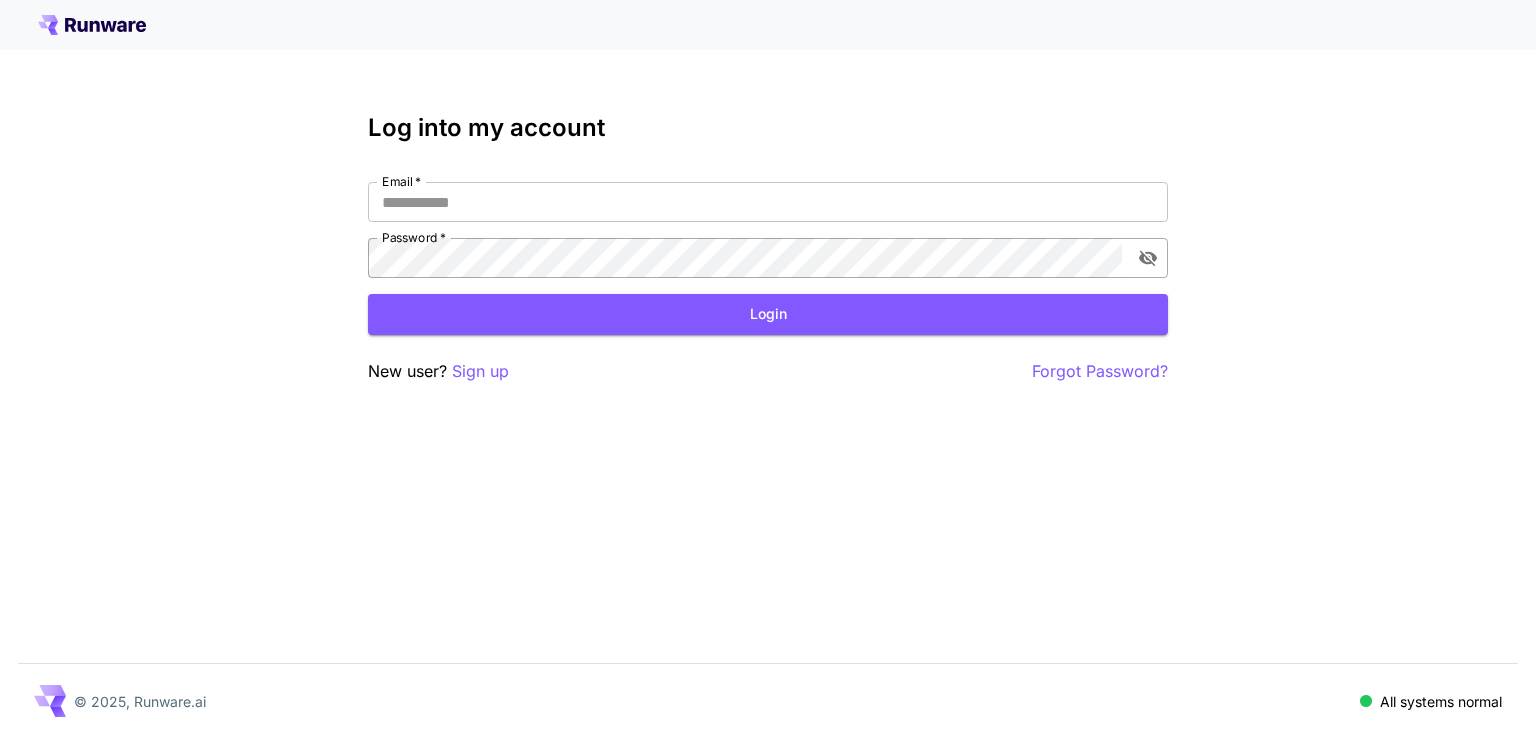 type on "**********" 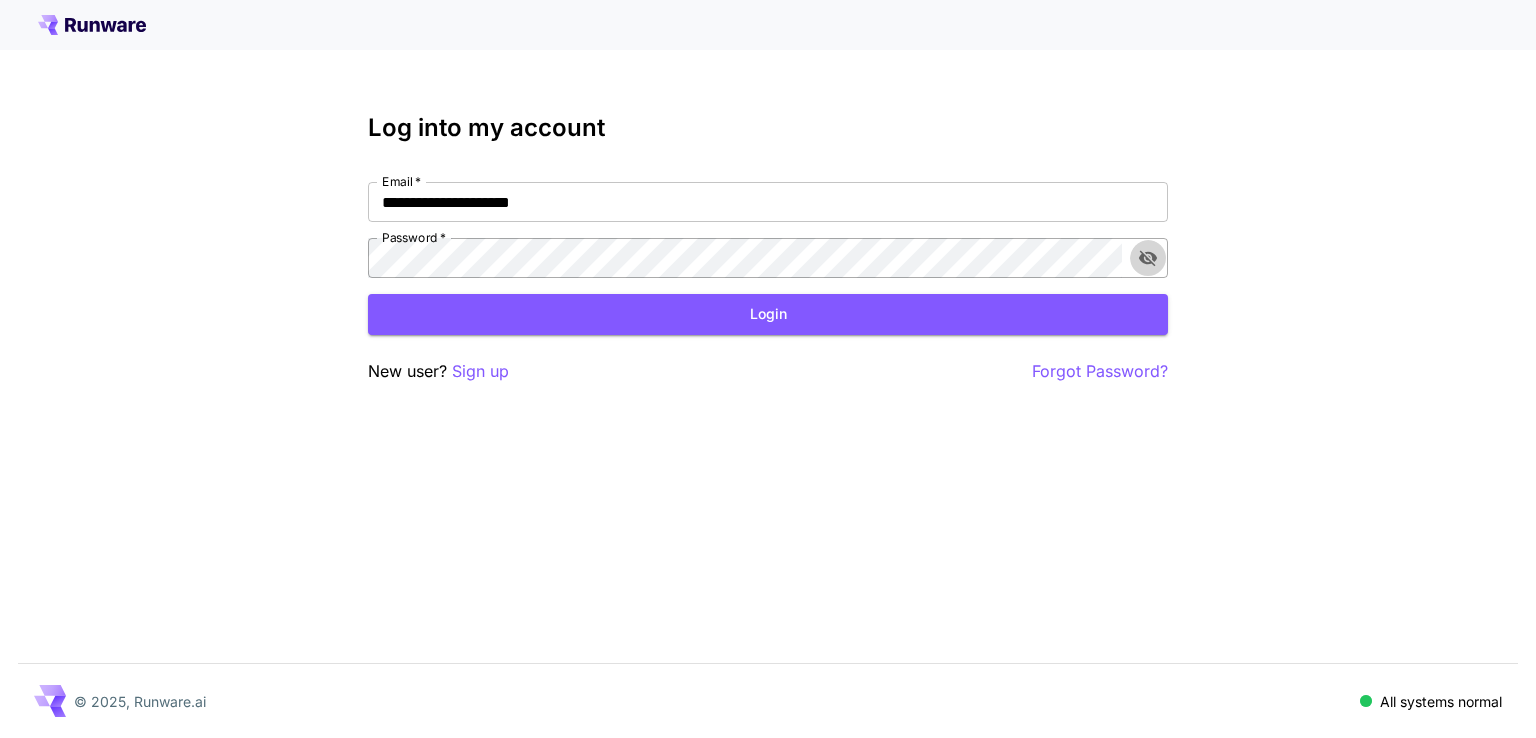 click 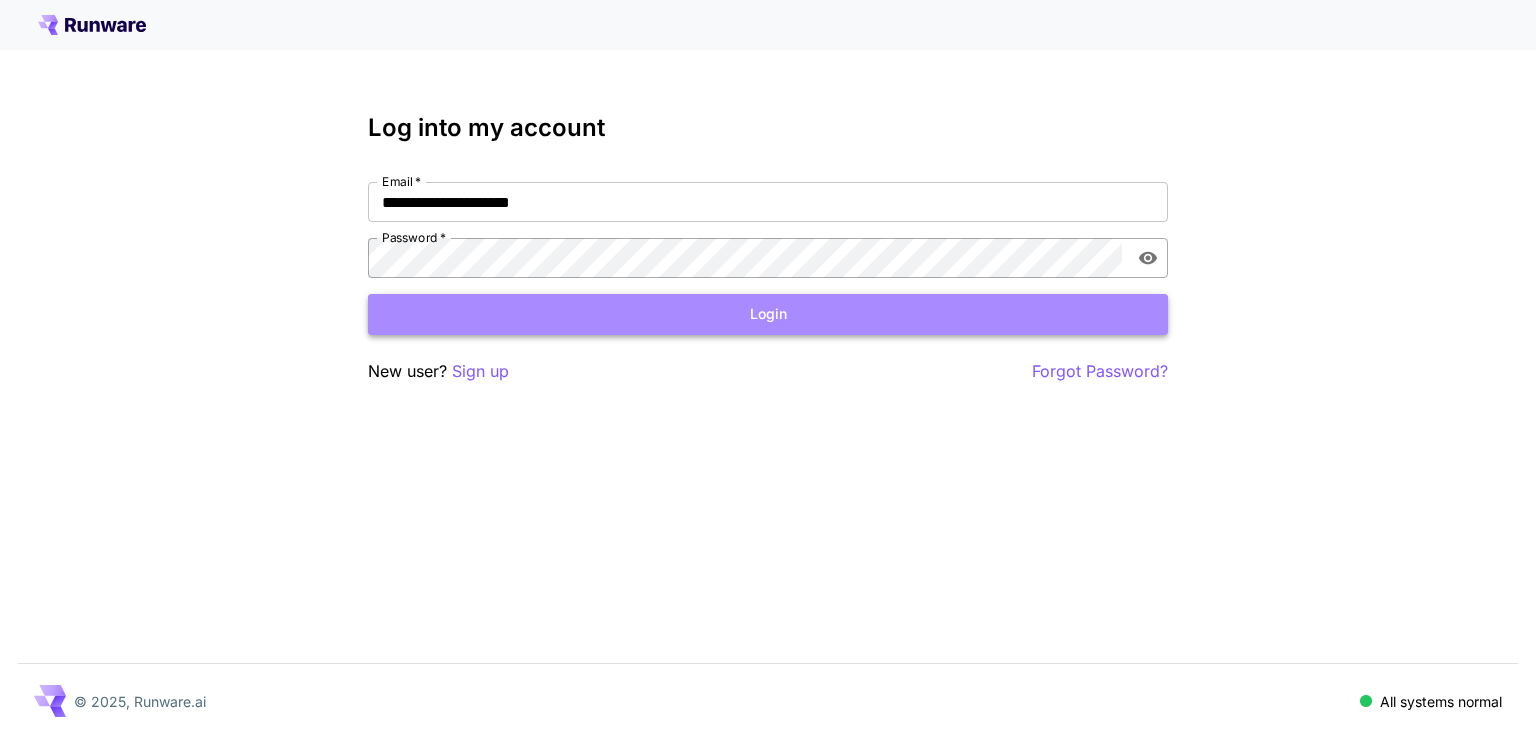 click on "Login" at bounding box center (768, 314) 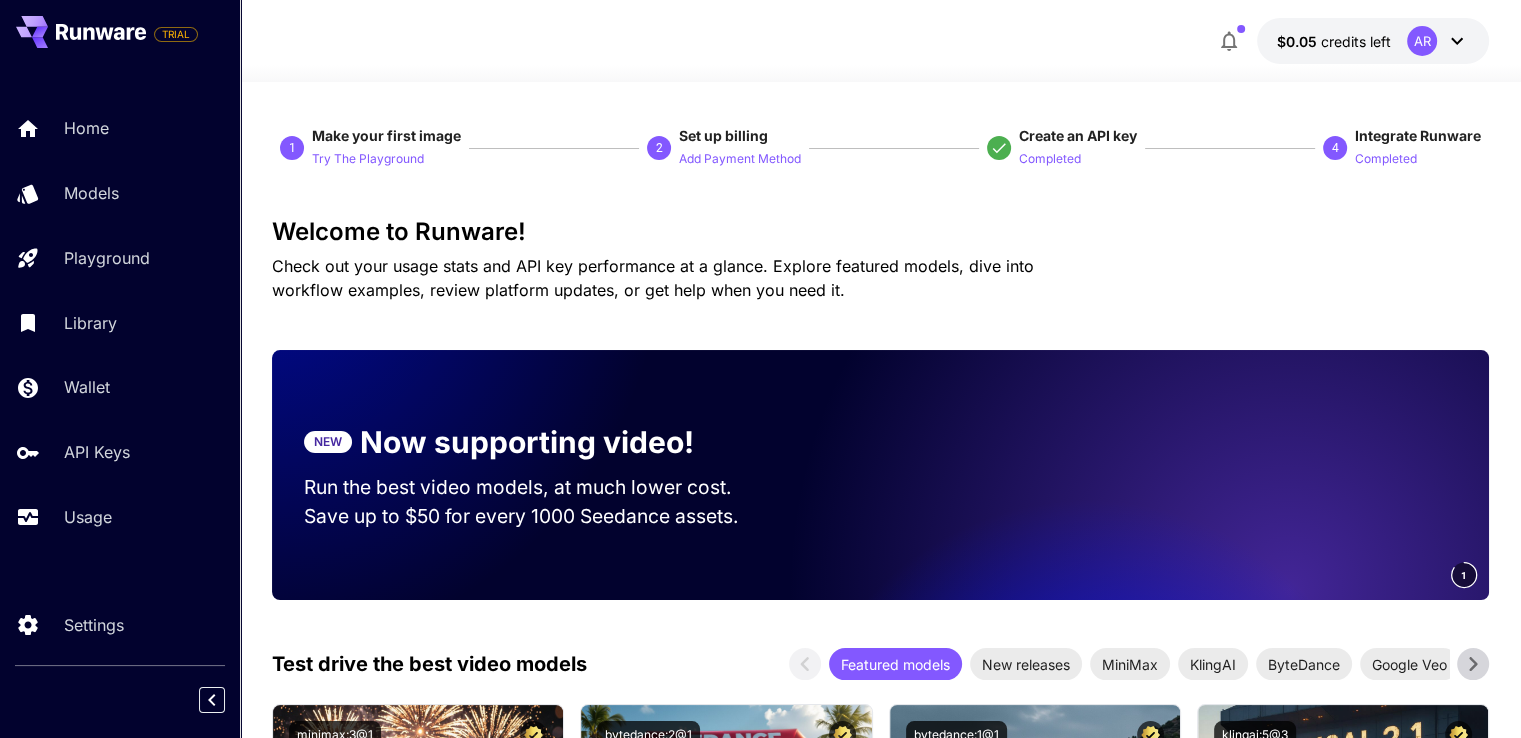 click 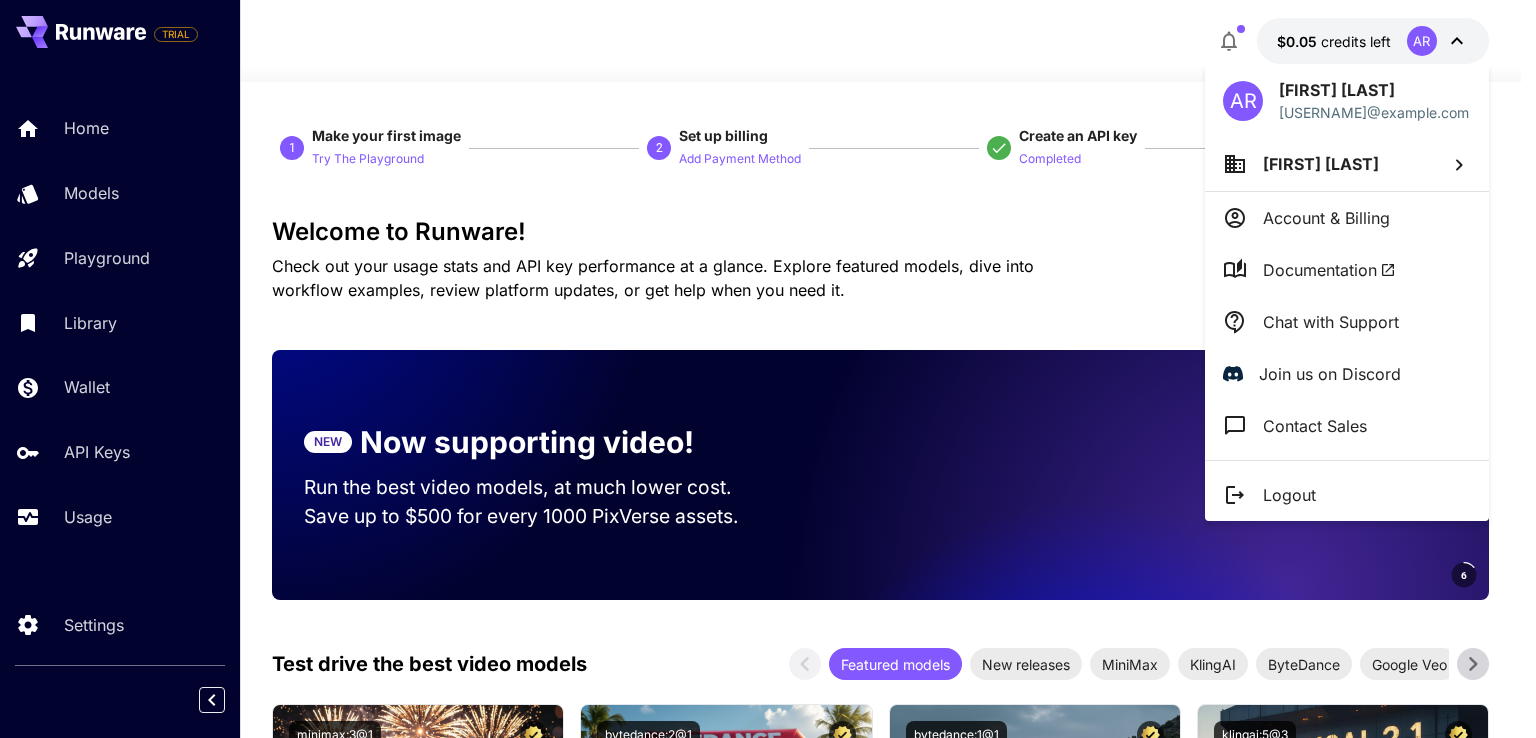 click at bounding box center (768, 369) 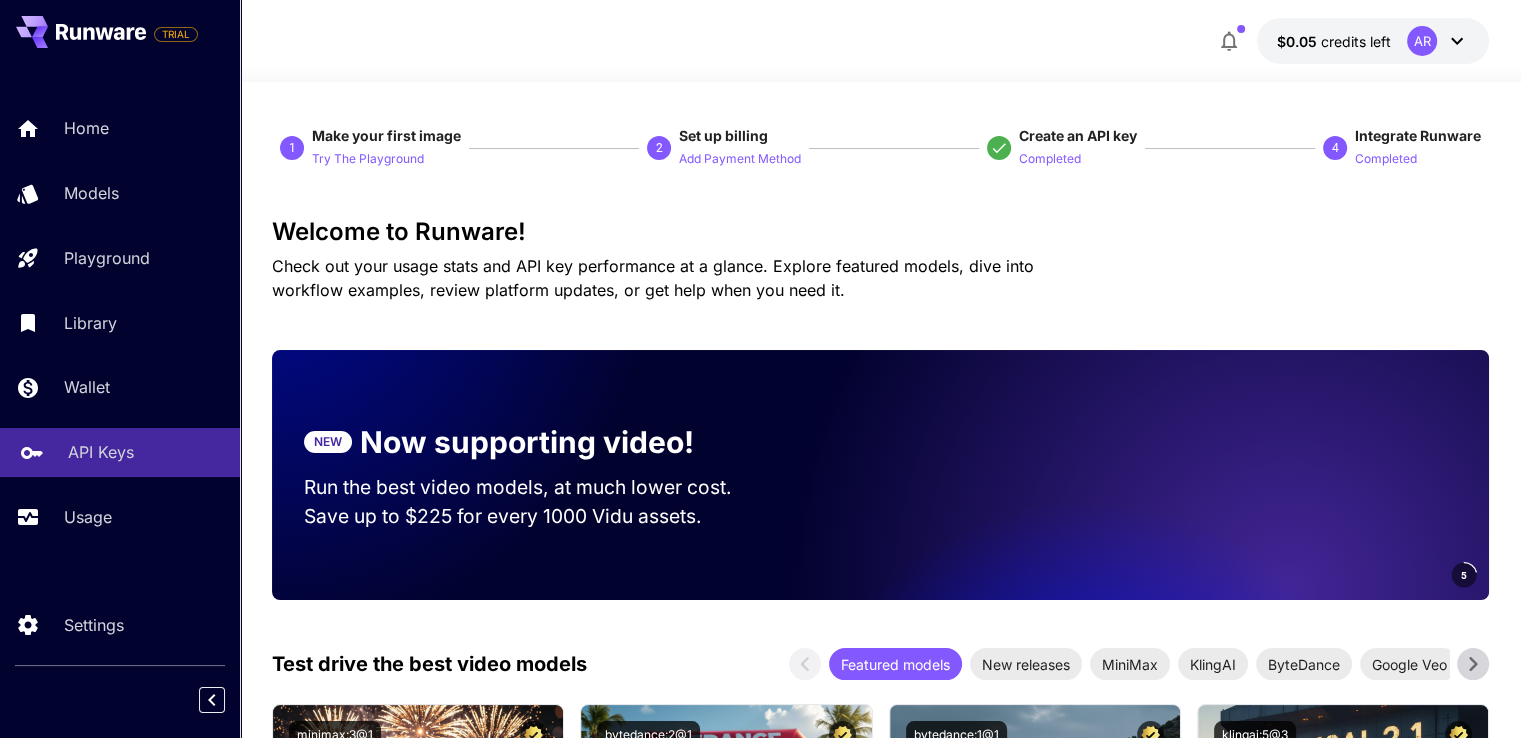 click on "API Keys" at bounding box center (101, 452) 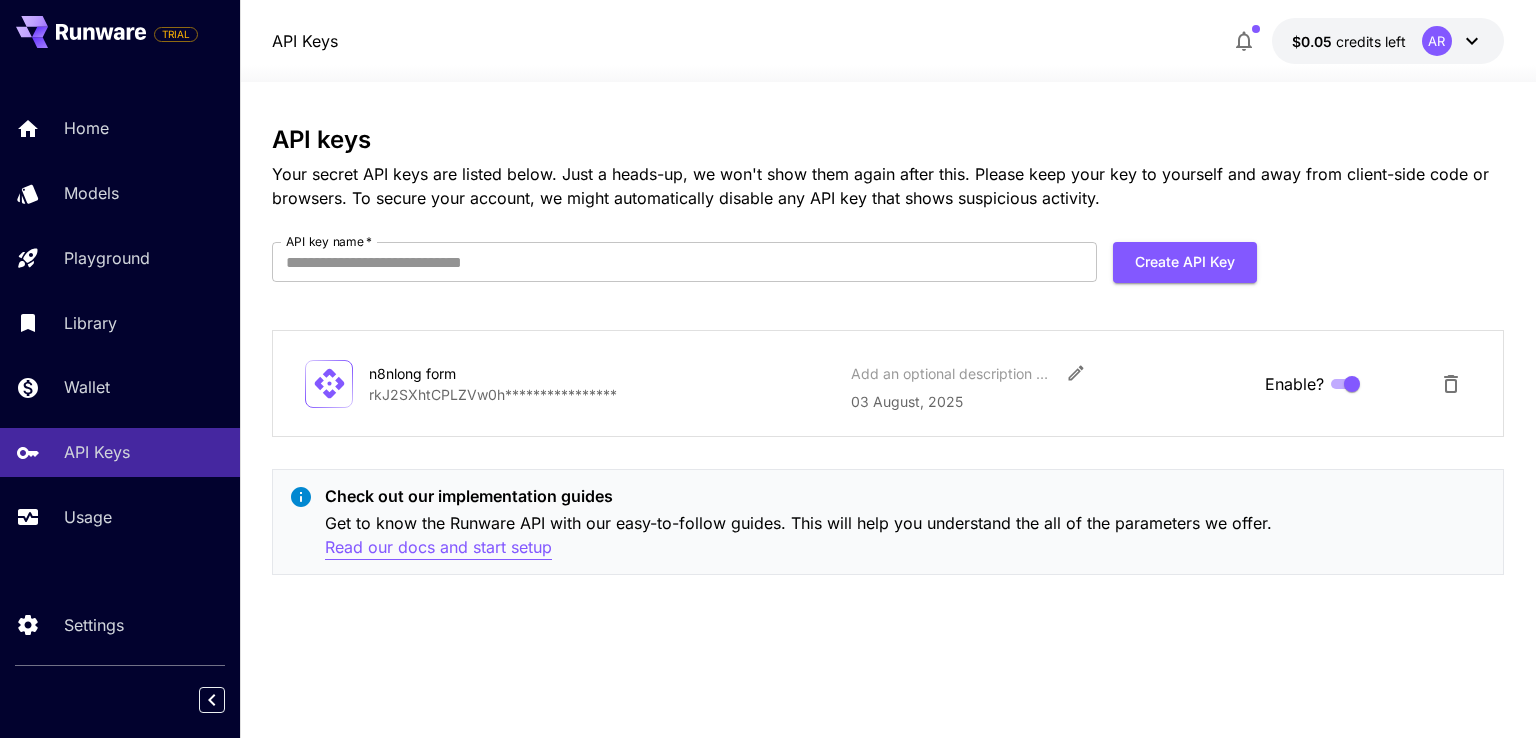 click on "Read our docs and start setup" at bounding box center [438, 547] 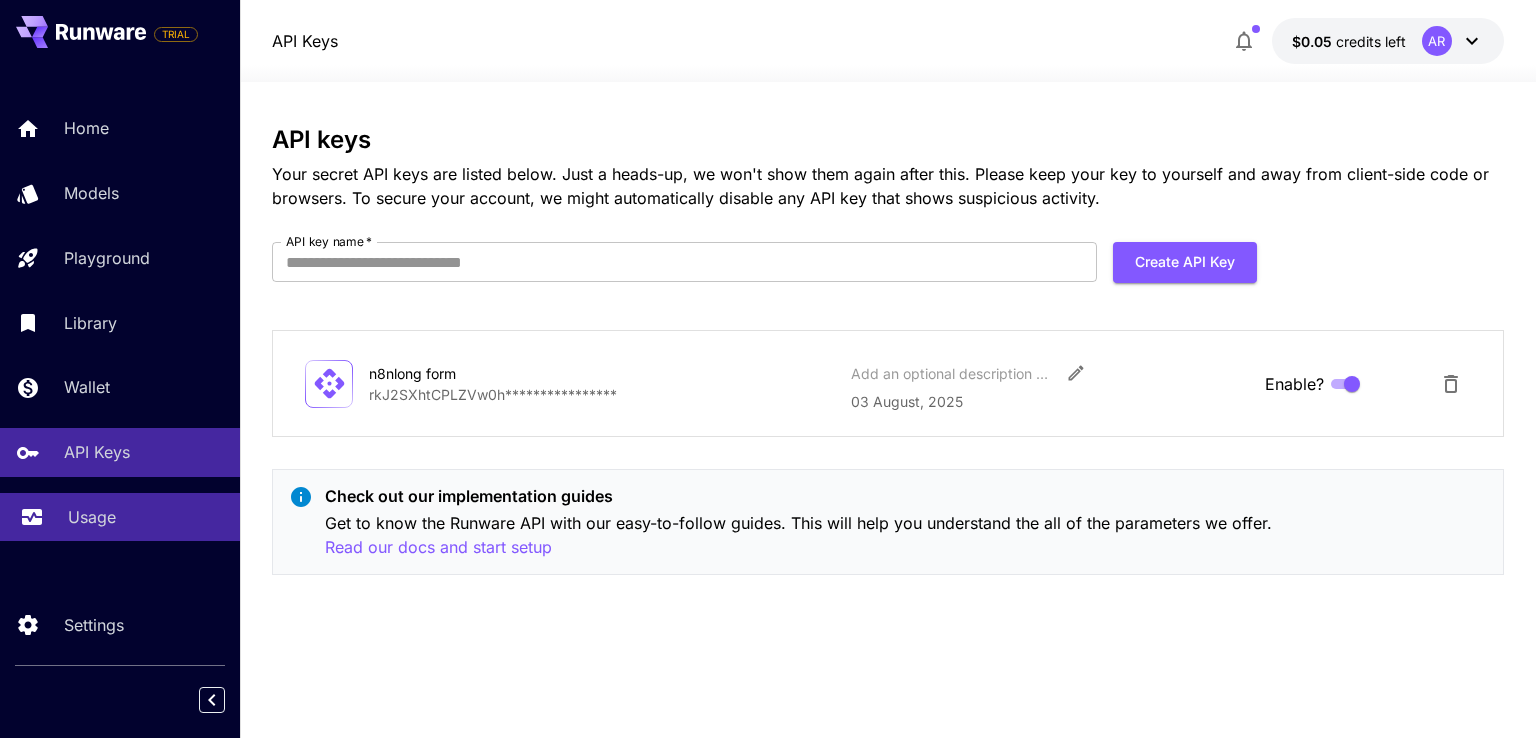 click on "Usage" at bounding box center [92, 517] 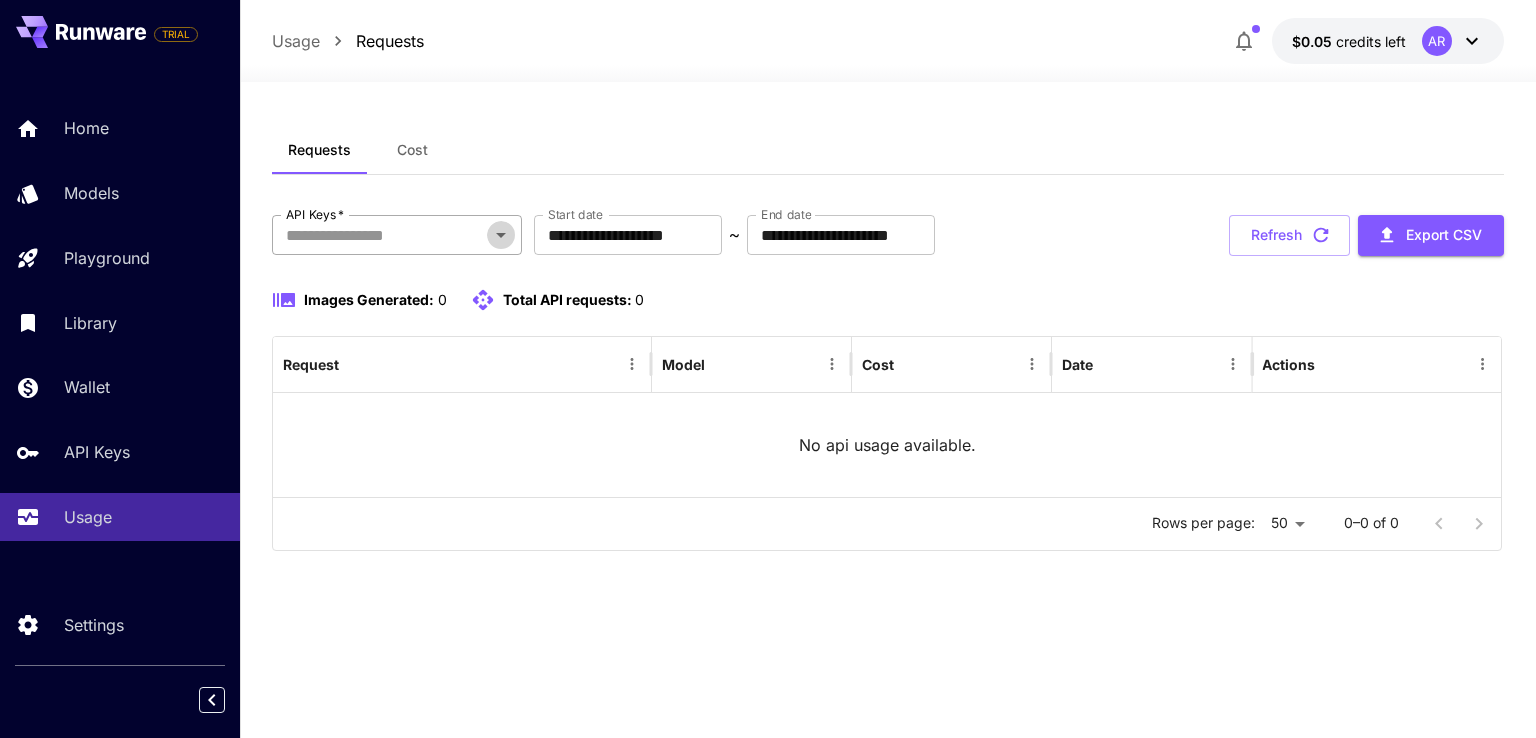 click 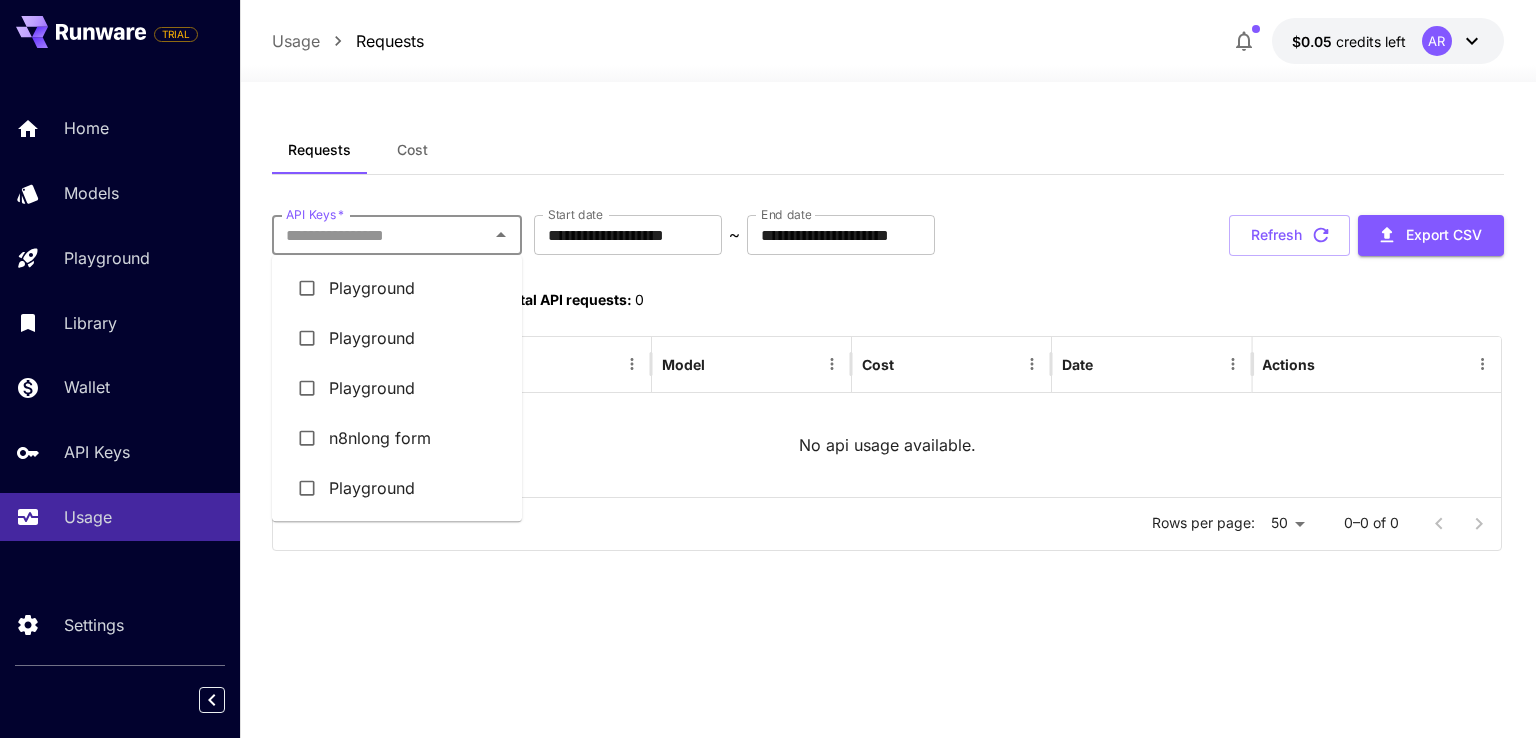 click on "n8nlong form" at bounding box center [397, 438] 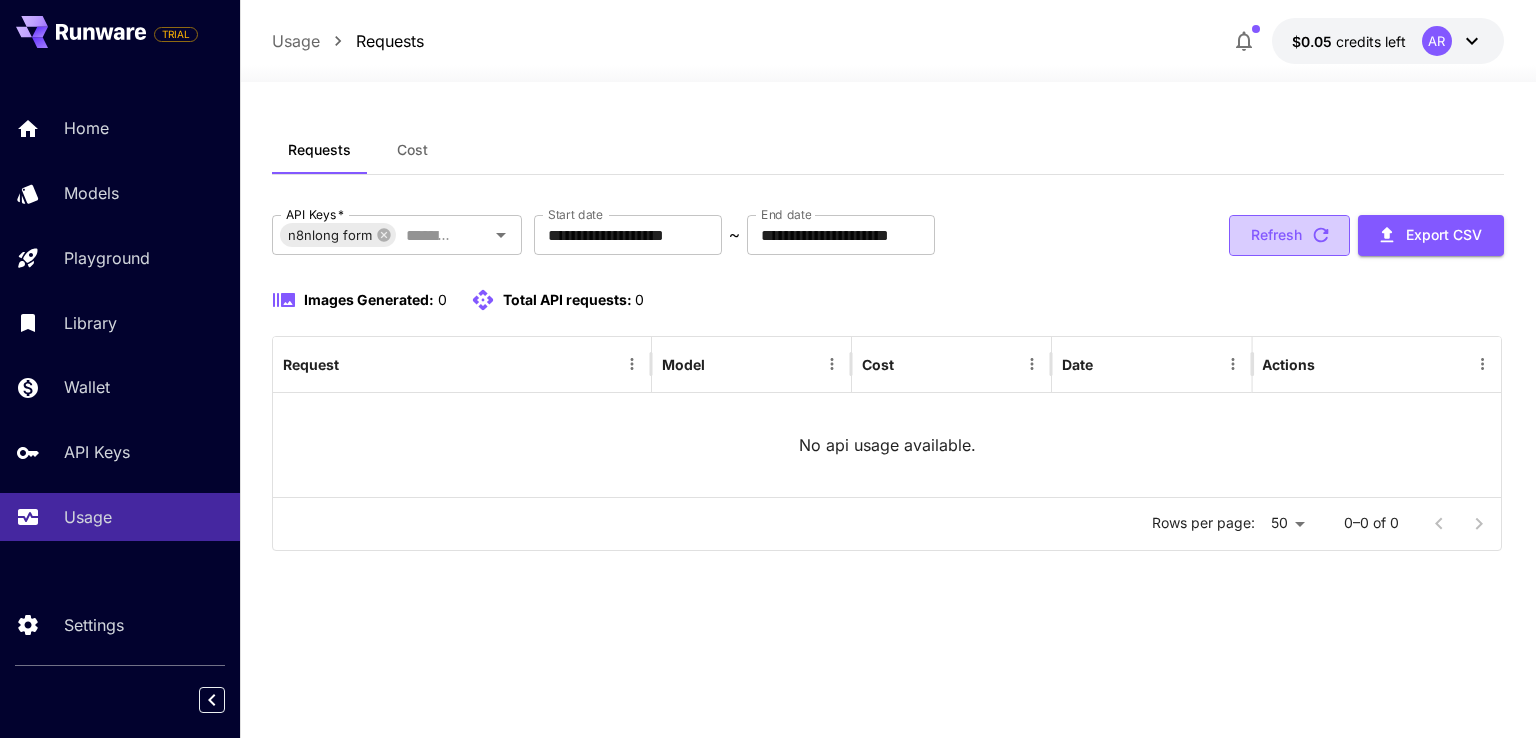 click 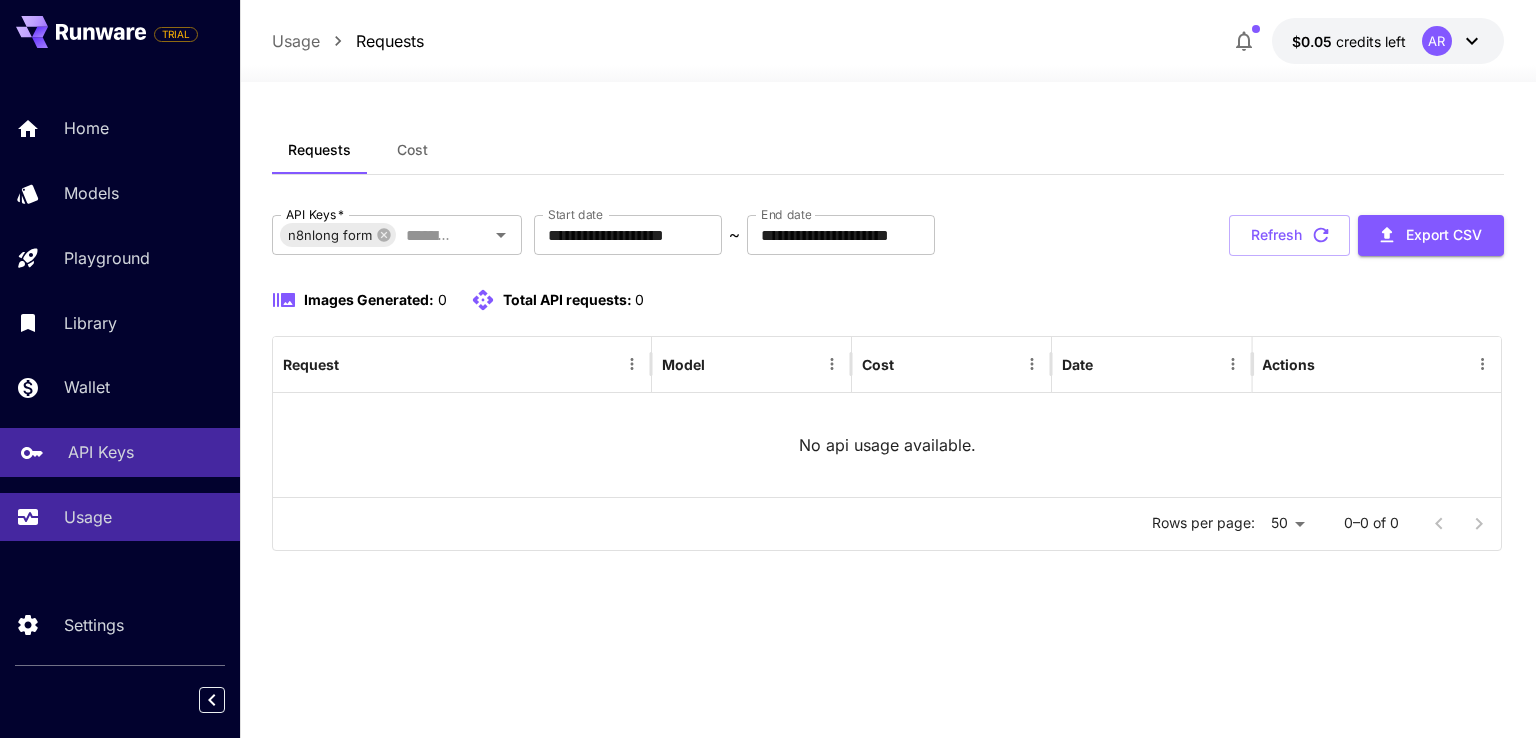 click on "API Keys" at bounding box center (101, 452) 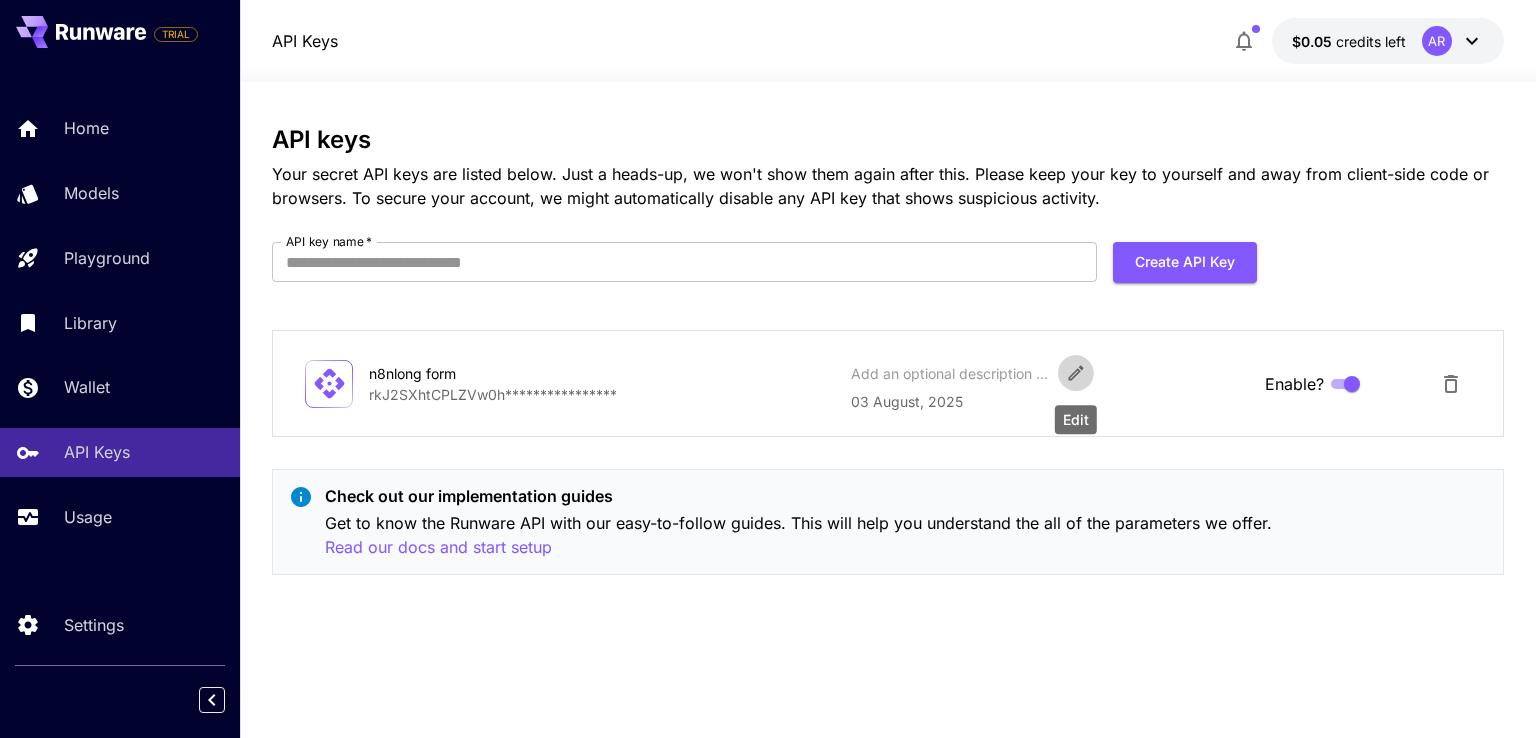 click 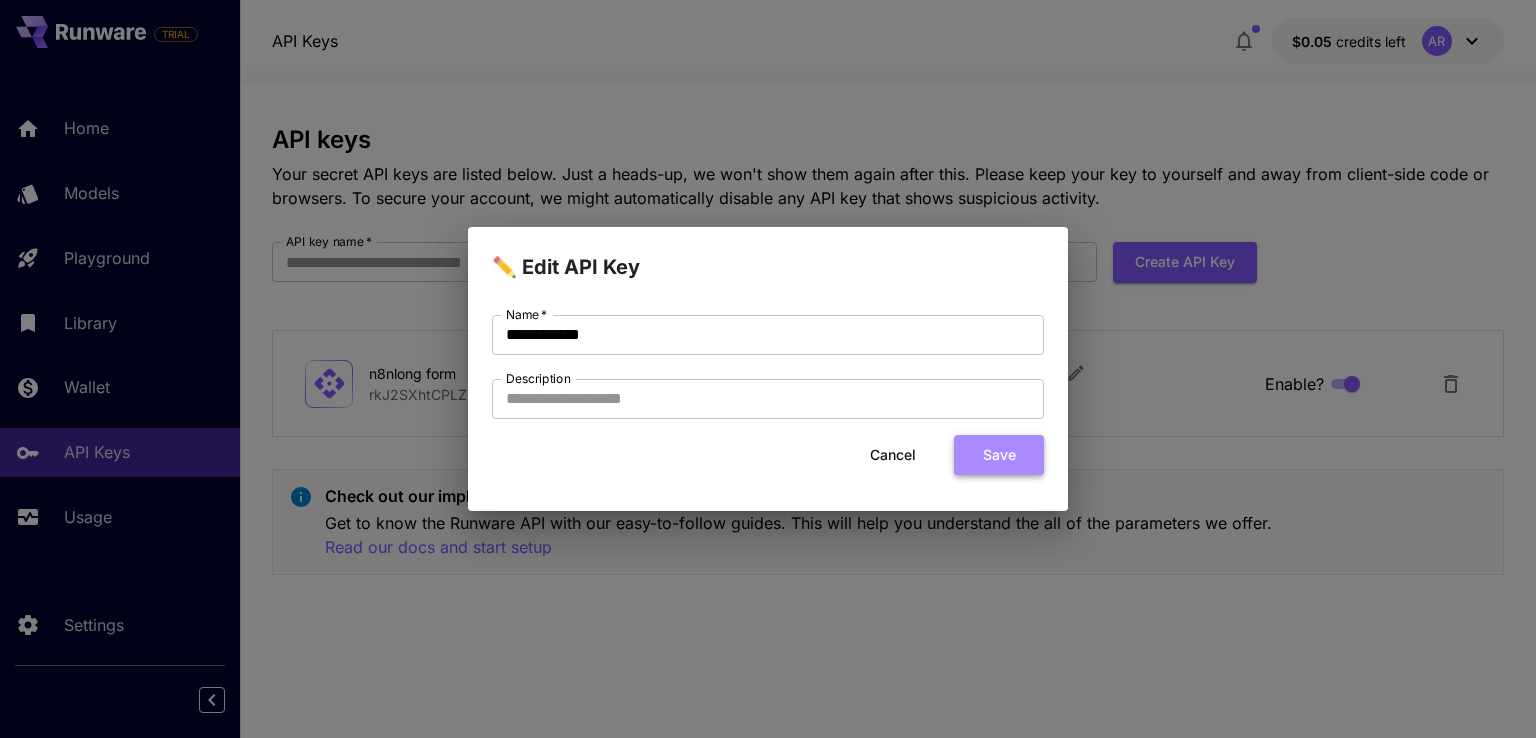 click on "Save" at bounding box center [999, 455] 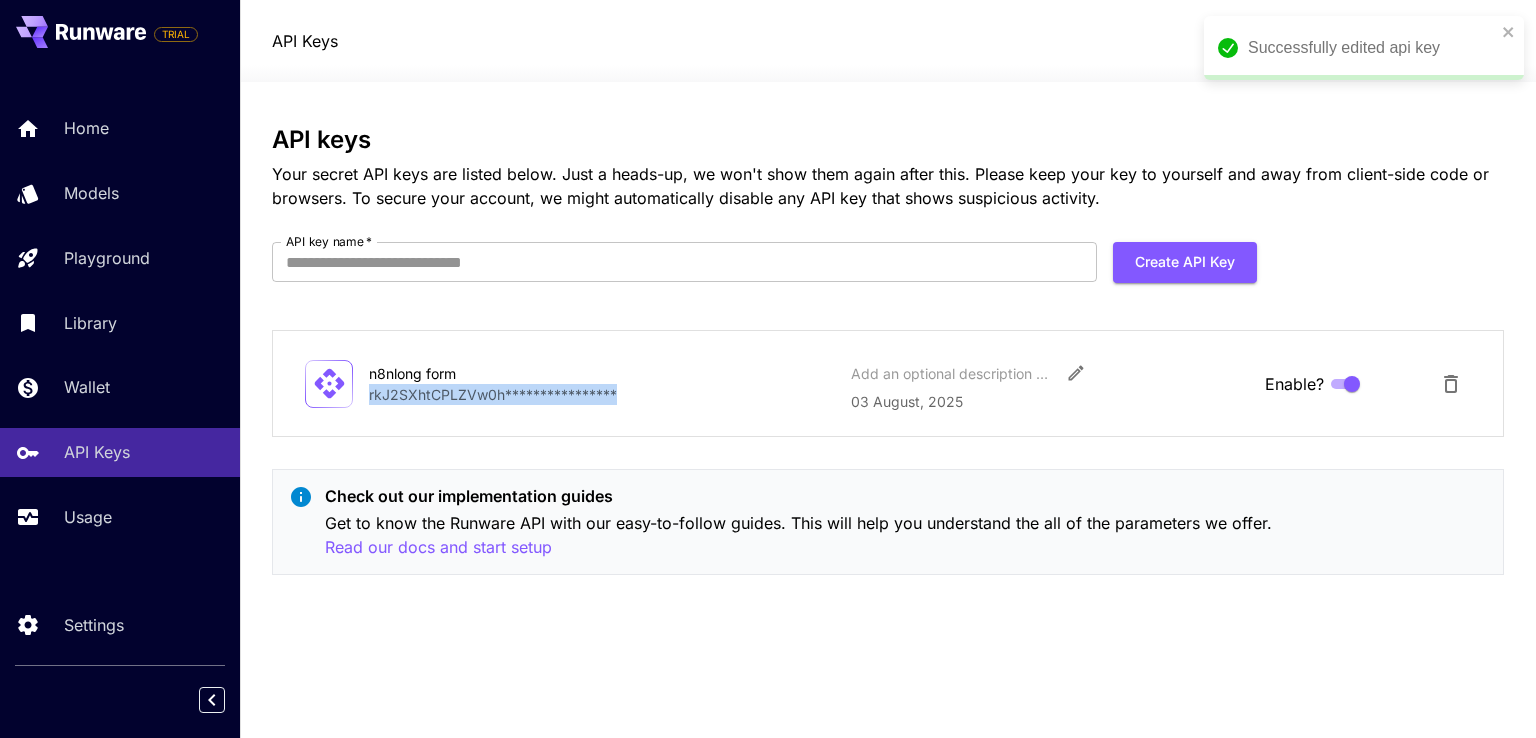 drag, startPoint x: 631, startPoint y: 393, endPoint x: 363, endPoint y: 403, distance: 268.1865 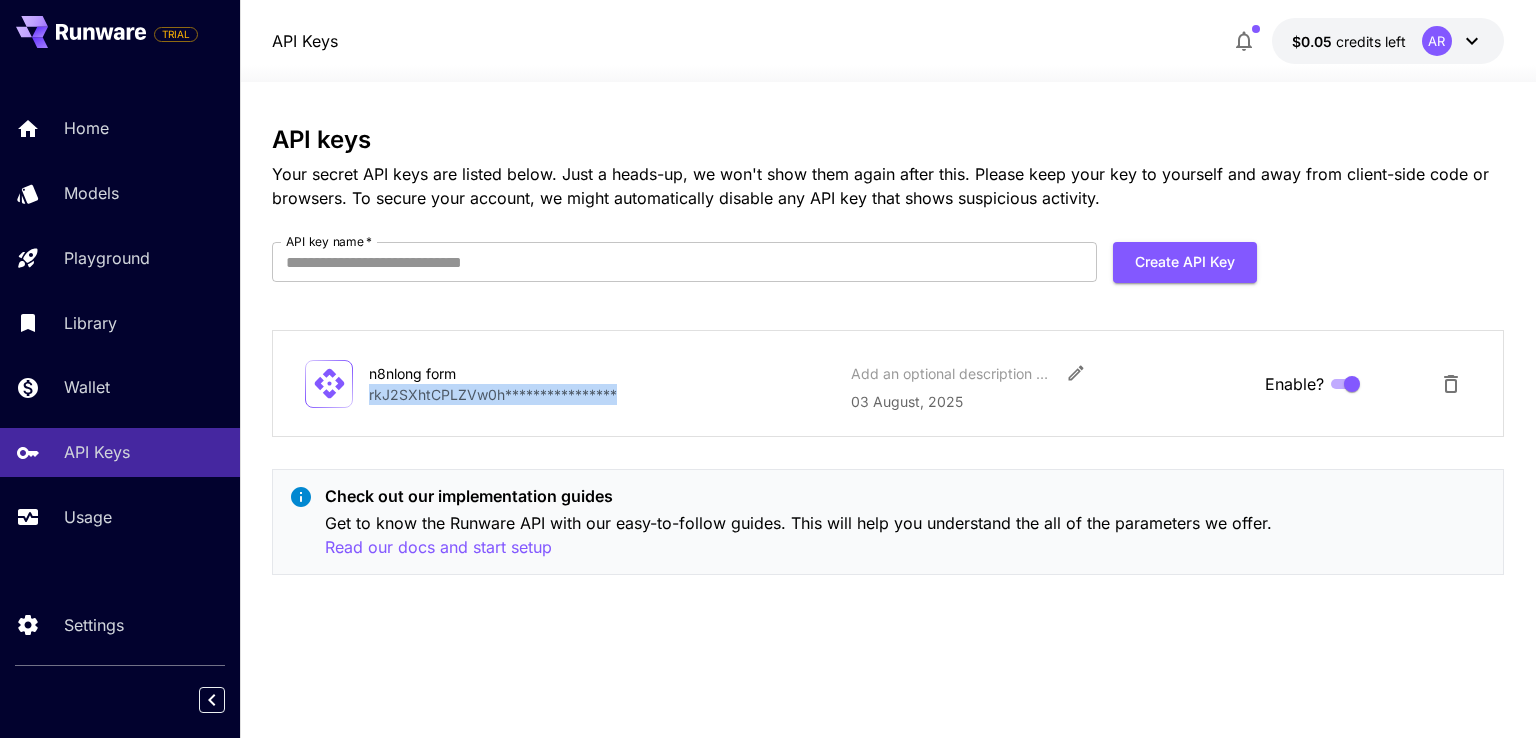 copy on "**********" 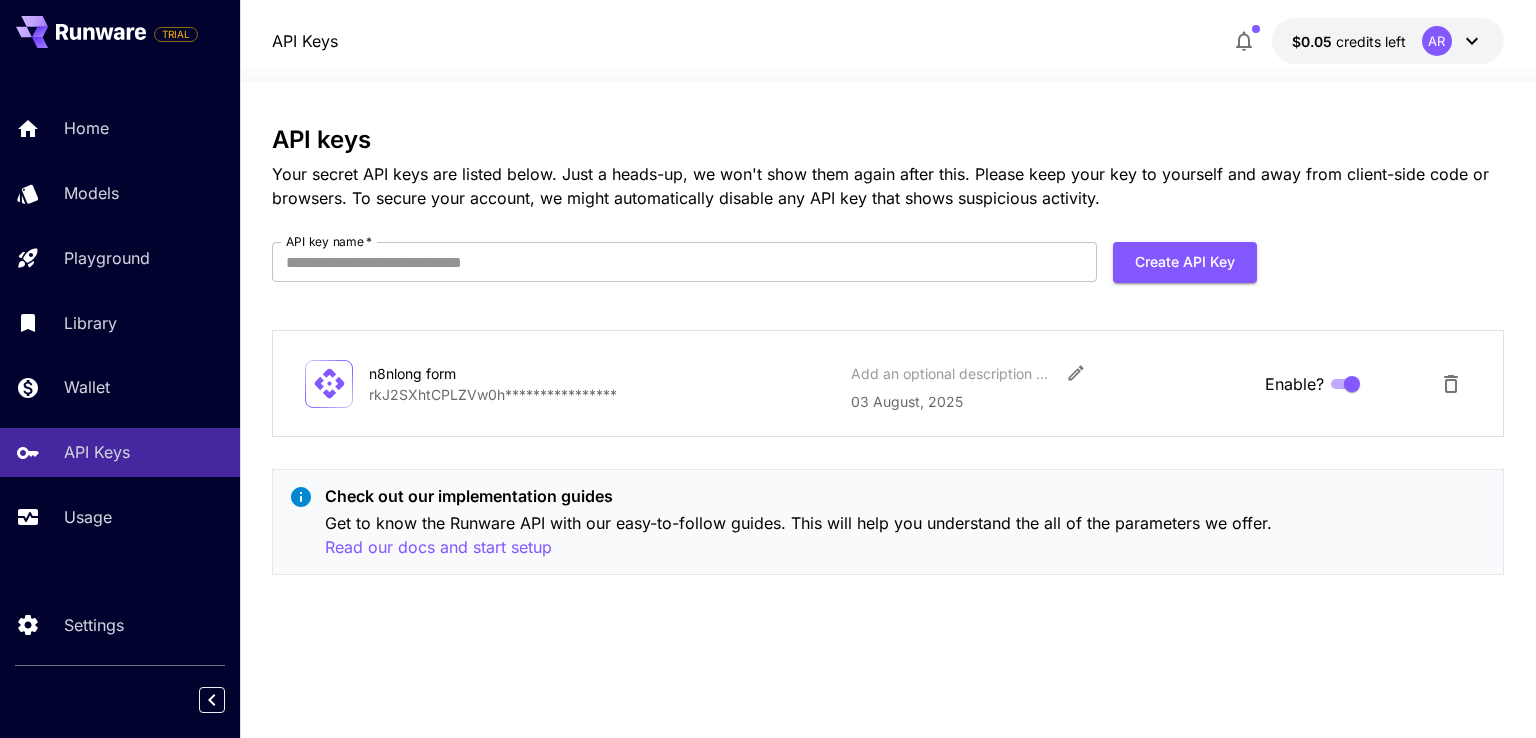 click on "**********" at bounding box center [887, 410] 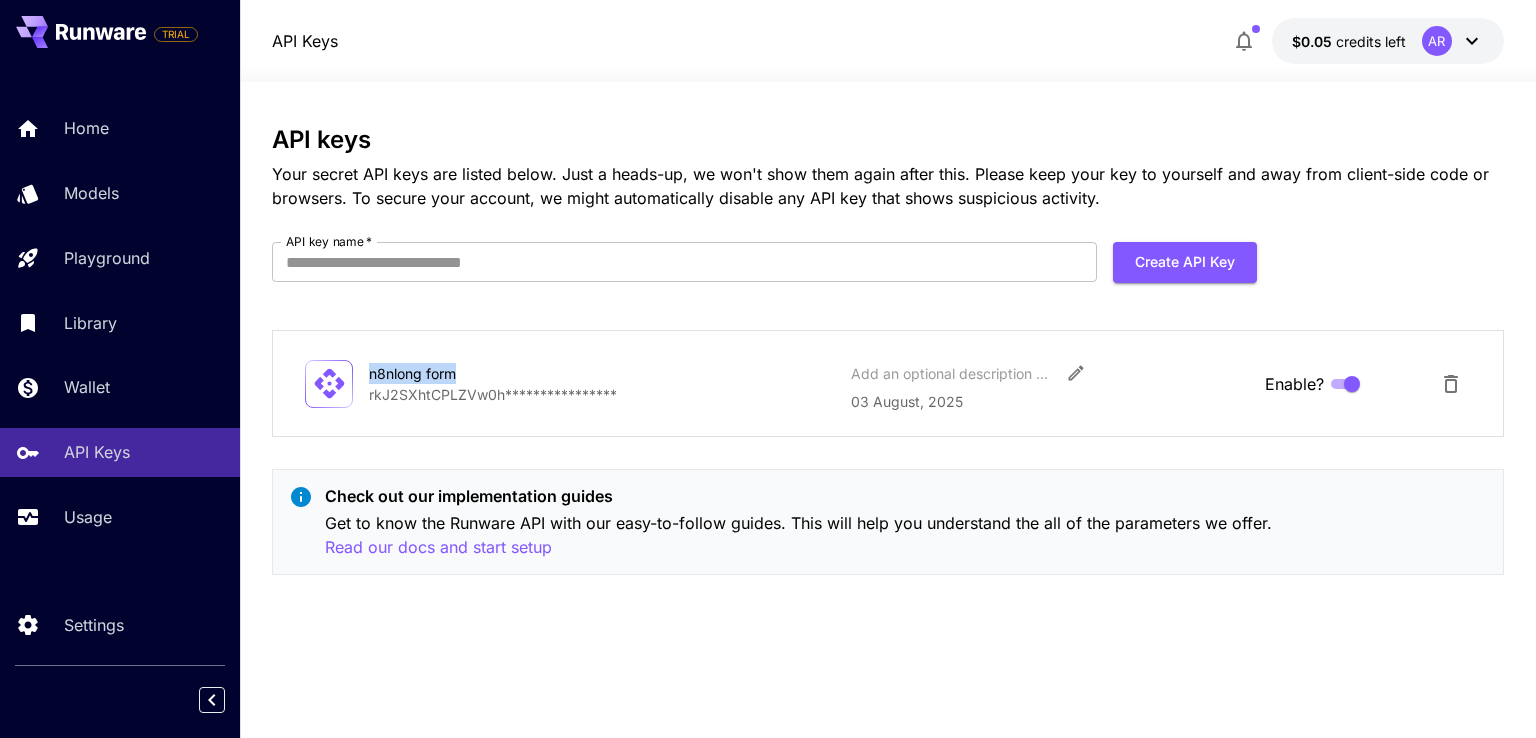 drag, startPoint x: 462, startPoint y: 371, endPoint x: 369, endPoint y: 368, distance: 93.04838 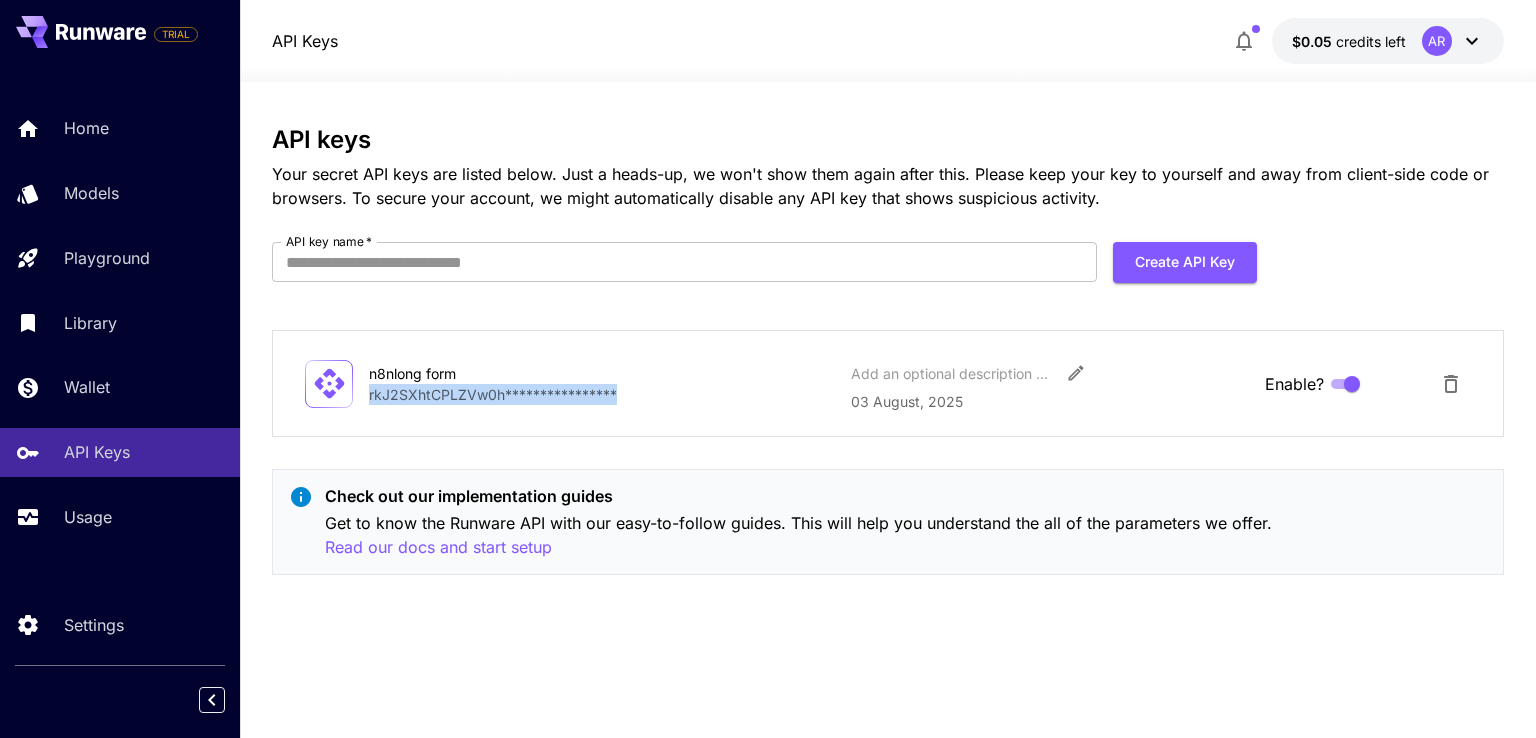 drag, startPoint x: 618, startPoint y: 400, endPoint x: 371, endPoint y: 407, distance: 247.09917 